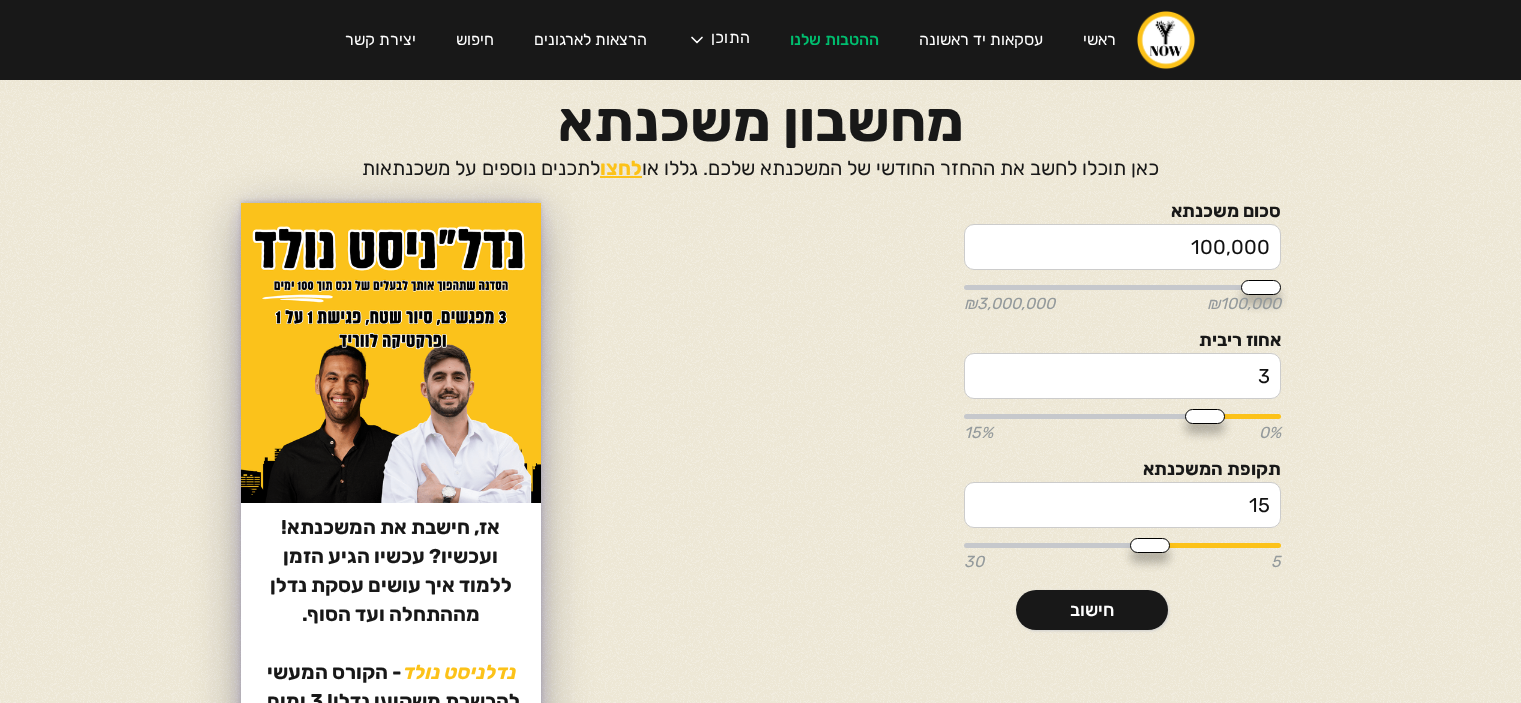 scroll, scrollTop: 0, scrollLeft: 0, axis: both 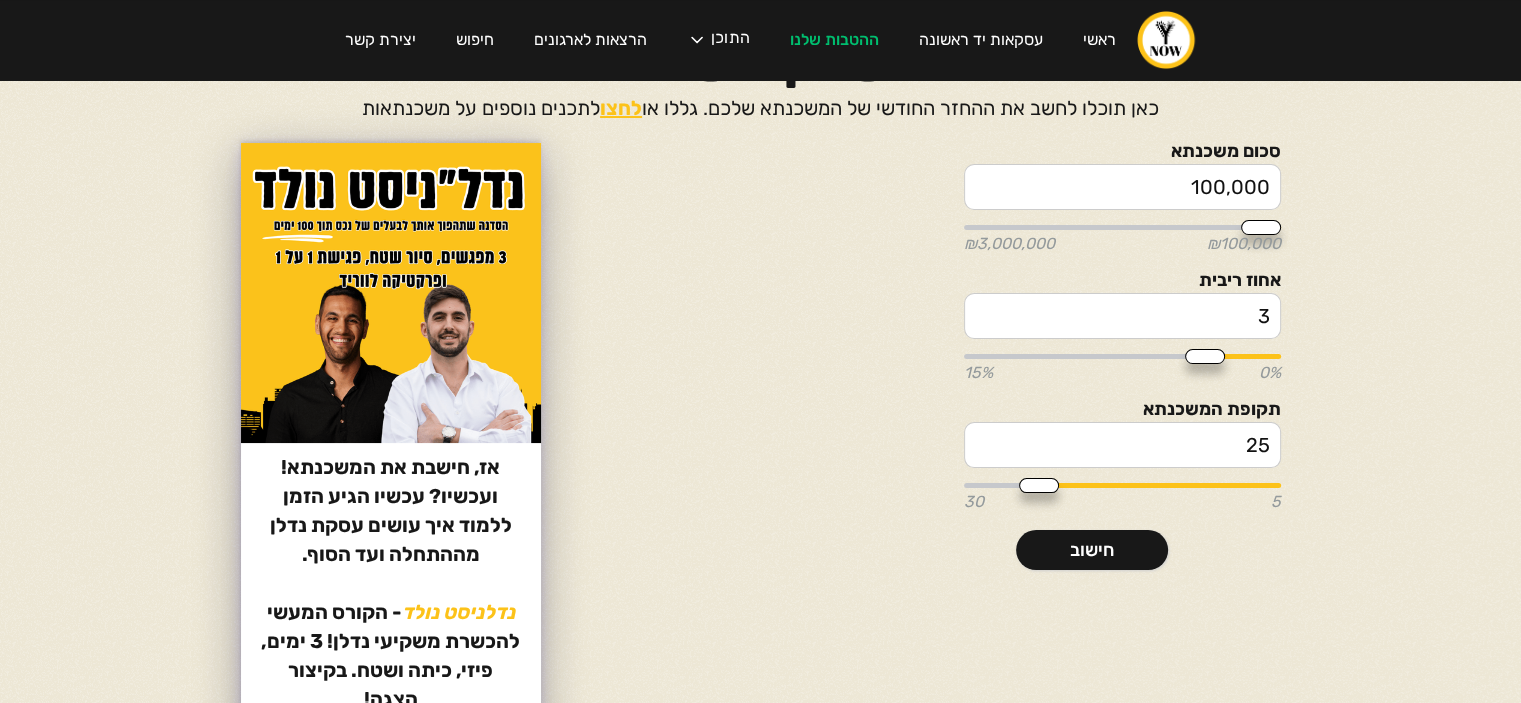 drag, startPoint x: 1135, startPoint y: 482, endPoint x: 1037, endPoint y: 477, distance: 98.12747 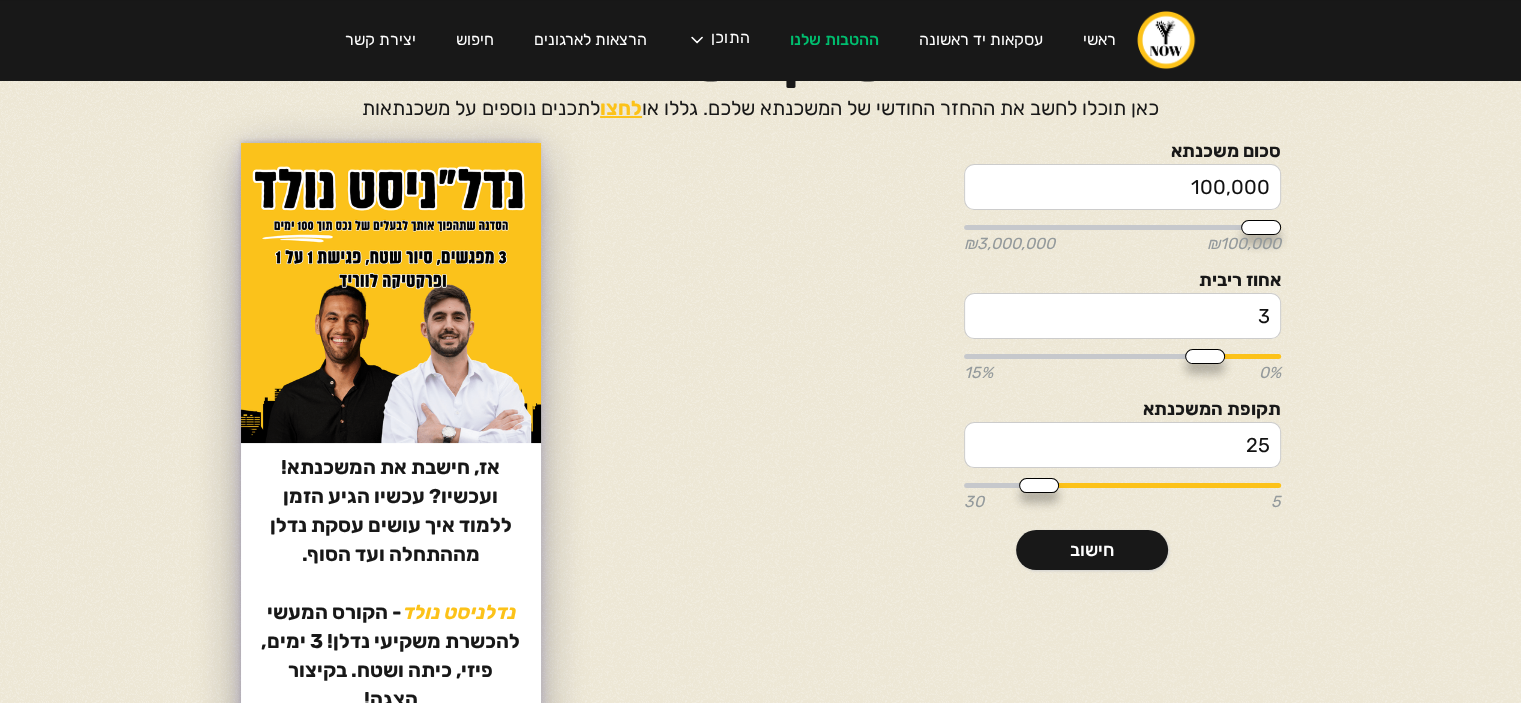 type on "25" 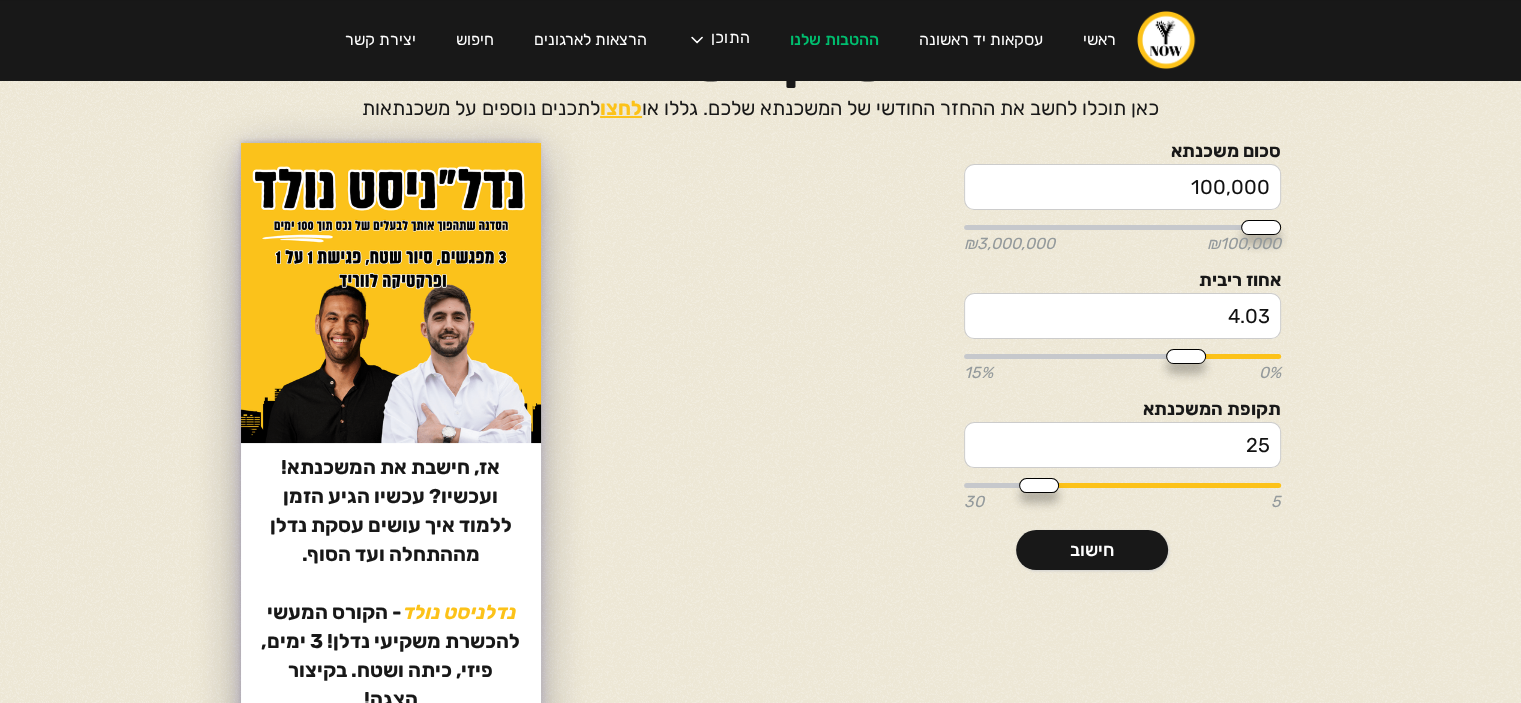 drag, startPoint x: 1196, startPoint y: 352, endPoint x: 1184, endPoint y: 352, distance: 12 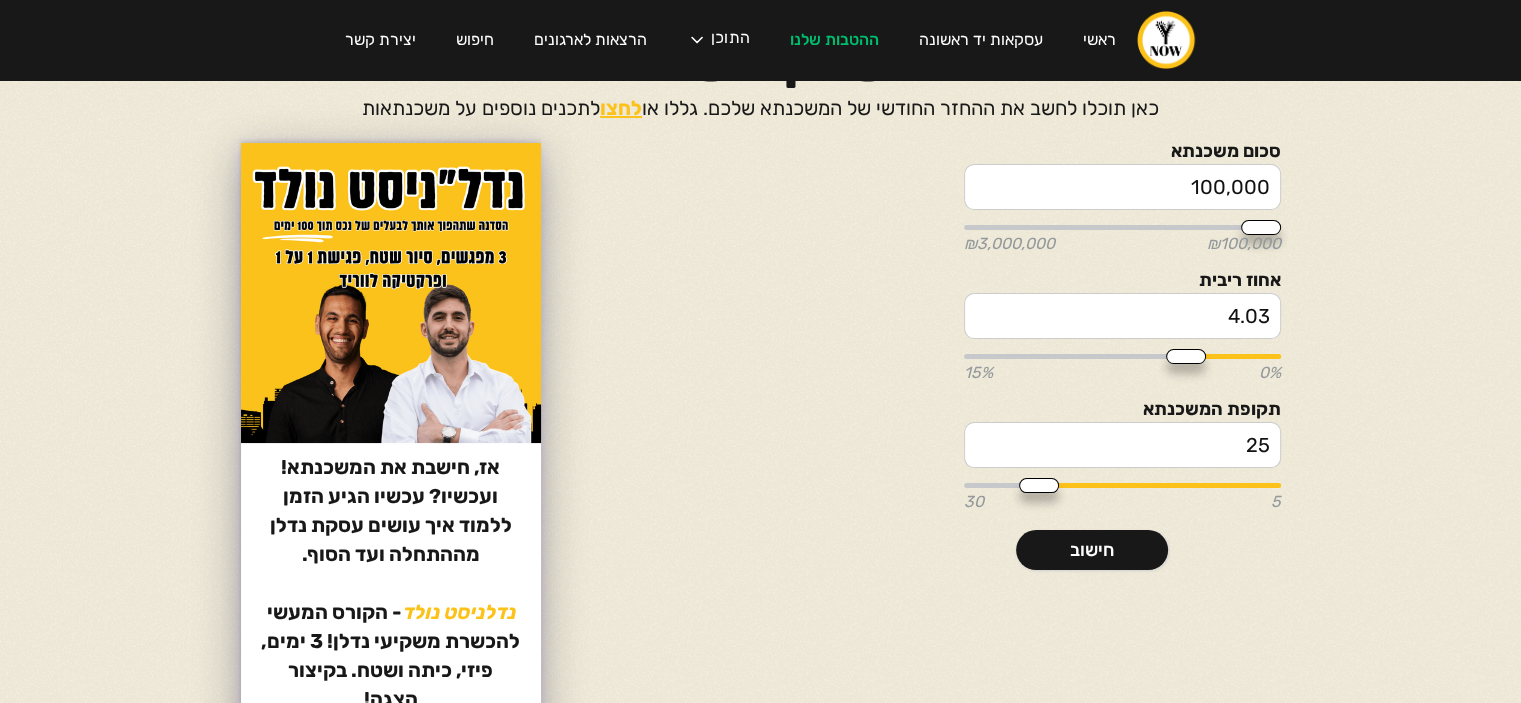type on "4.03" 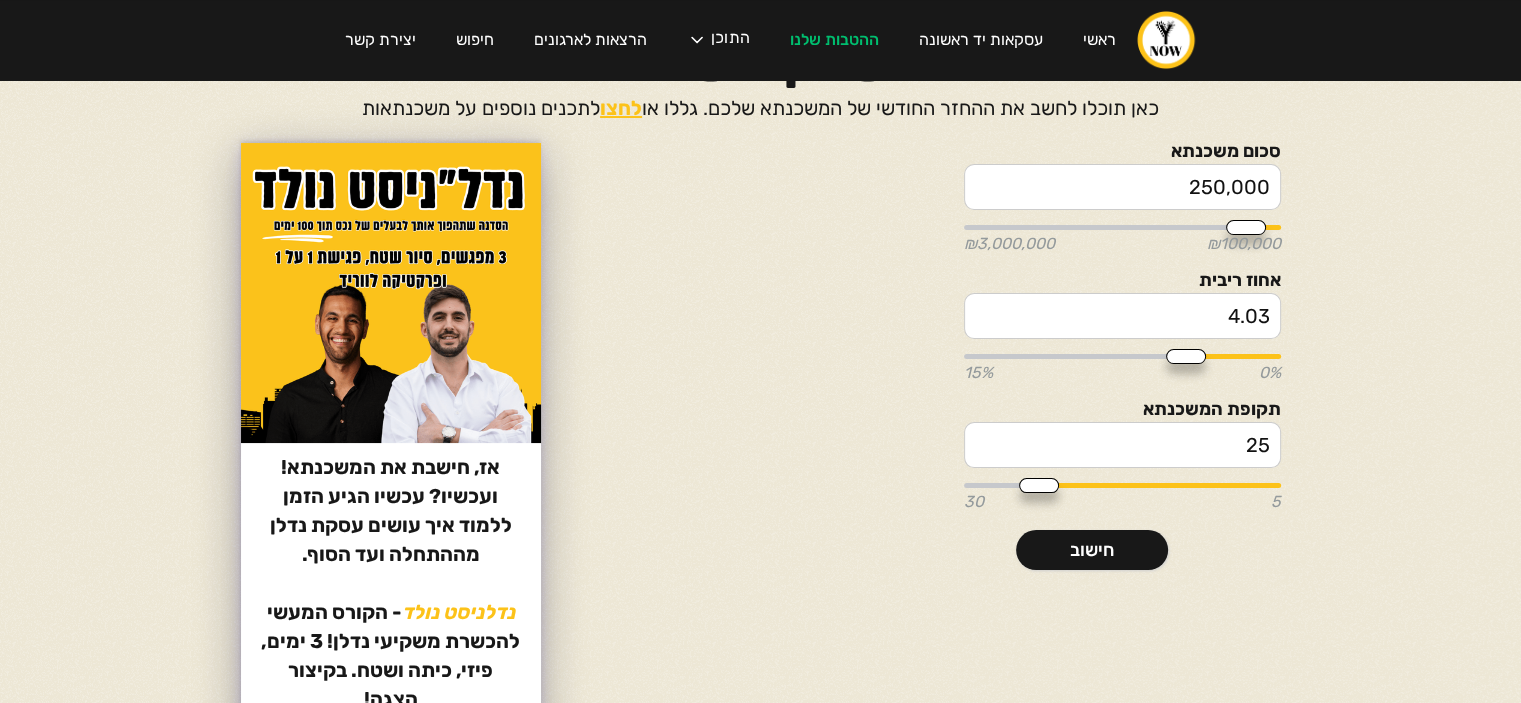drag, startPoint x: 1262, startPoint y: 227, endPoint x: 1244, endPoint y: 225, distance: 18.110771 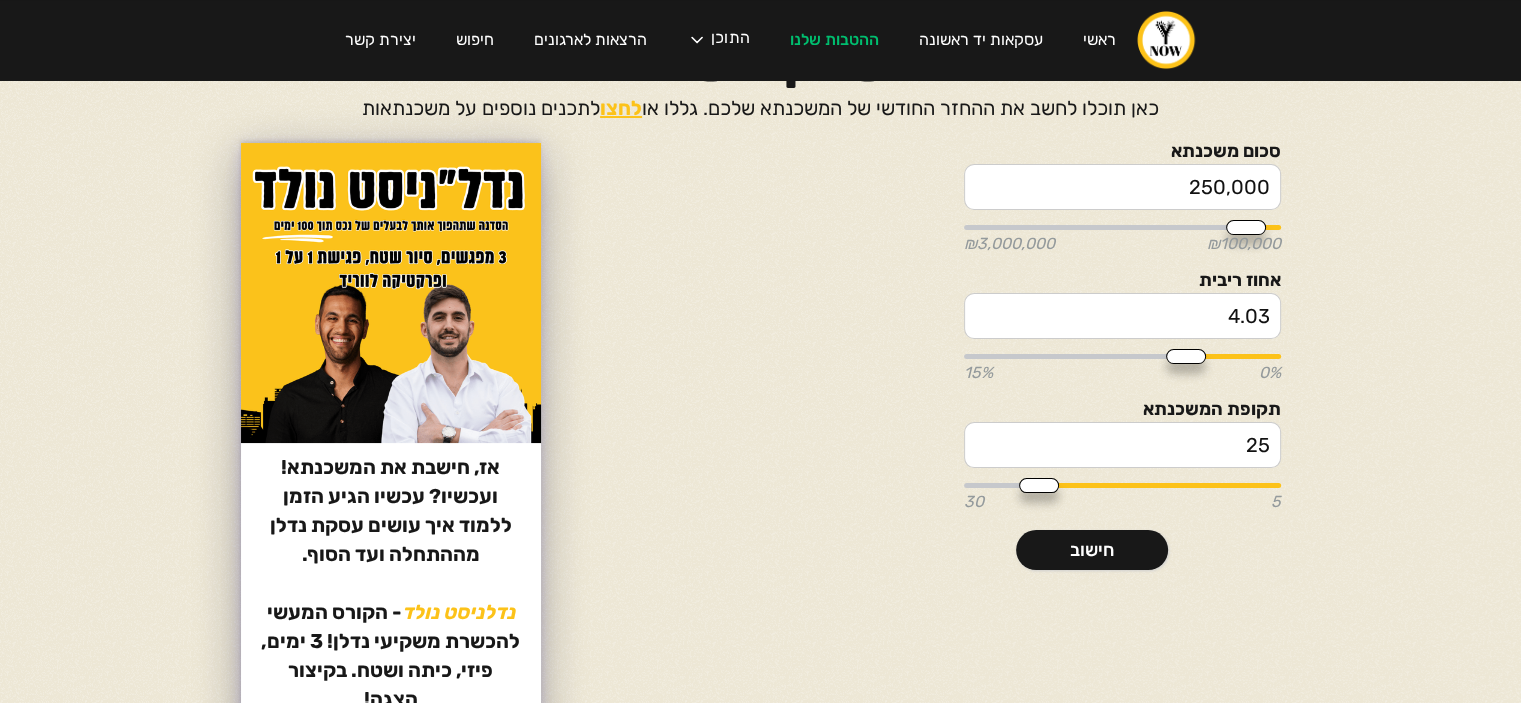click at bounding box center [1122, 227] 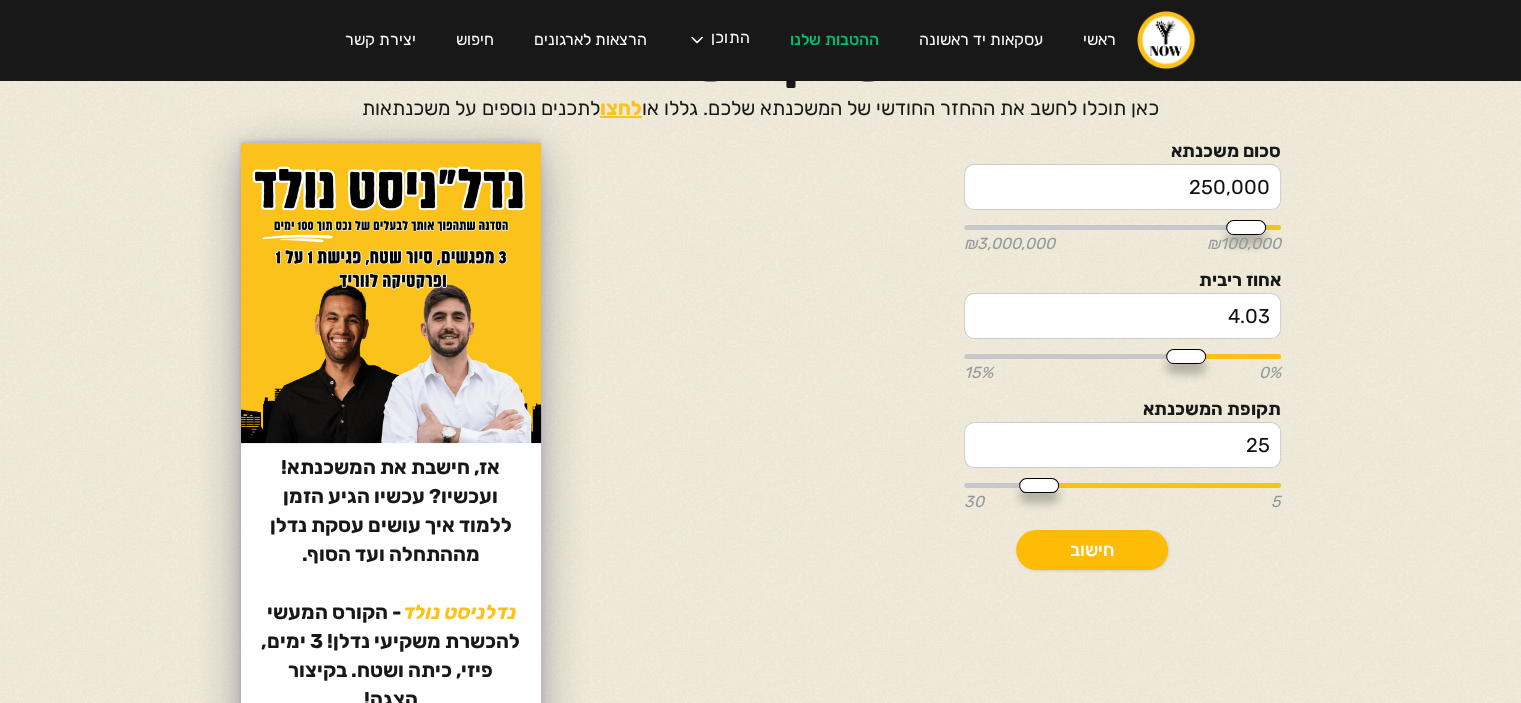 click on "חישוב" at bounding box center (1092, 550) 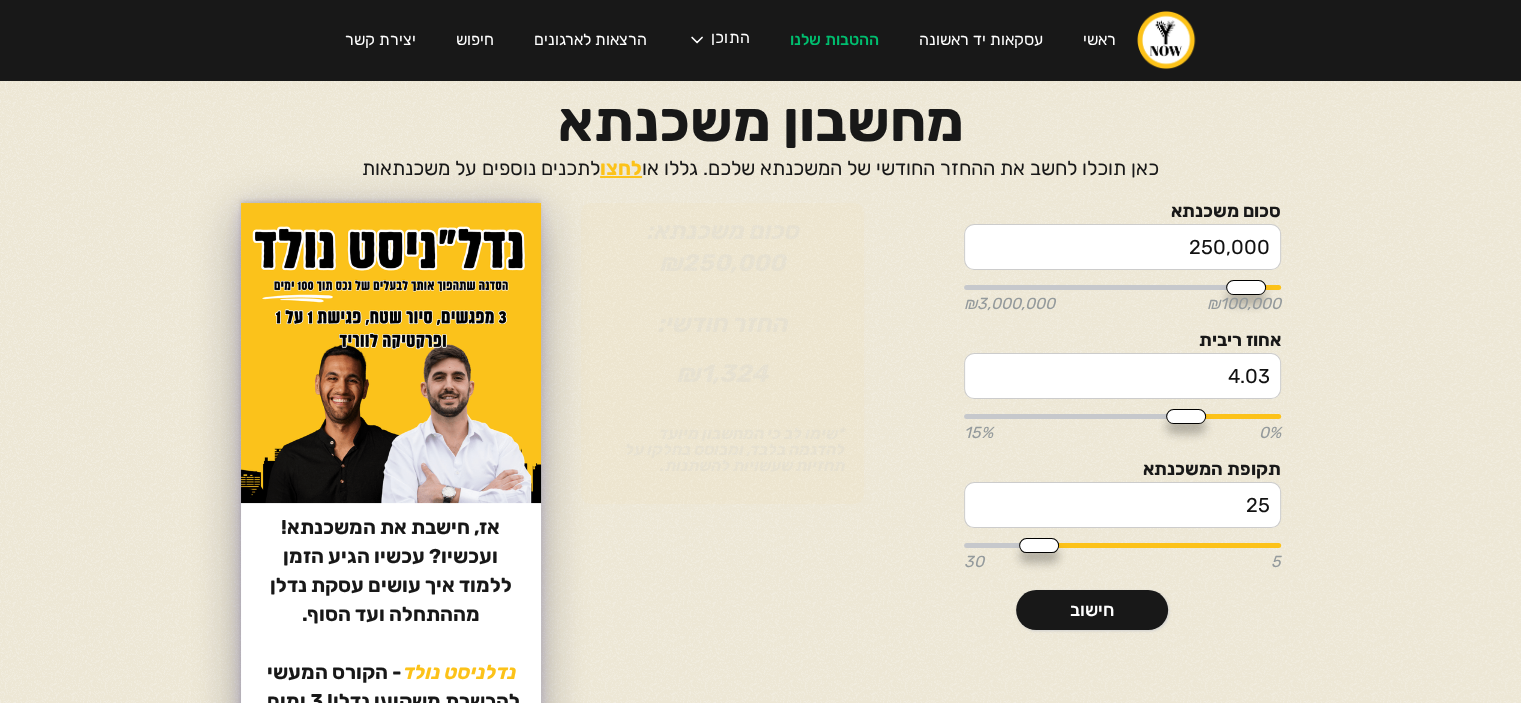 scroll, scrollTop: 0, scrollLeft: 0, axis: both 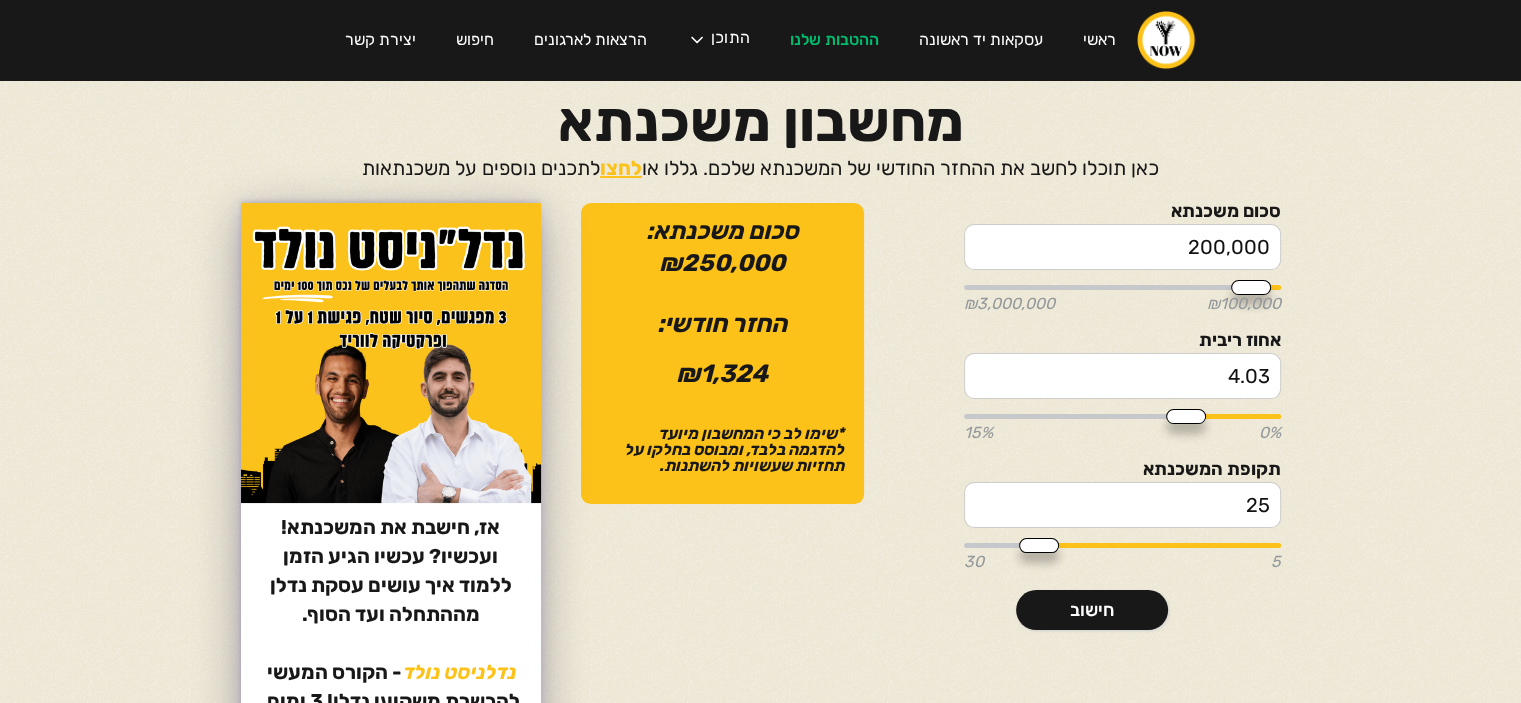 click at bounding box center (1122, 287) 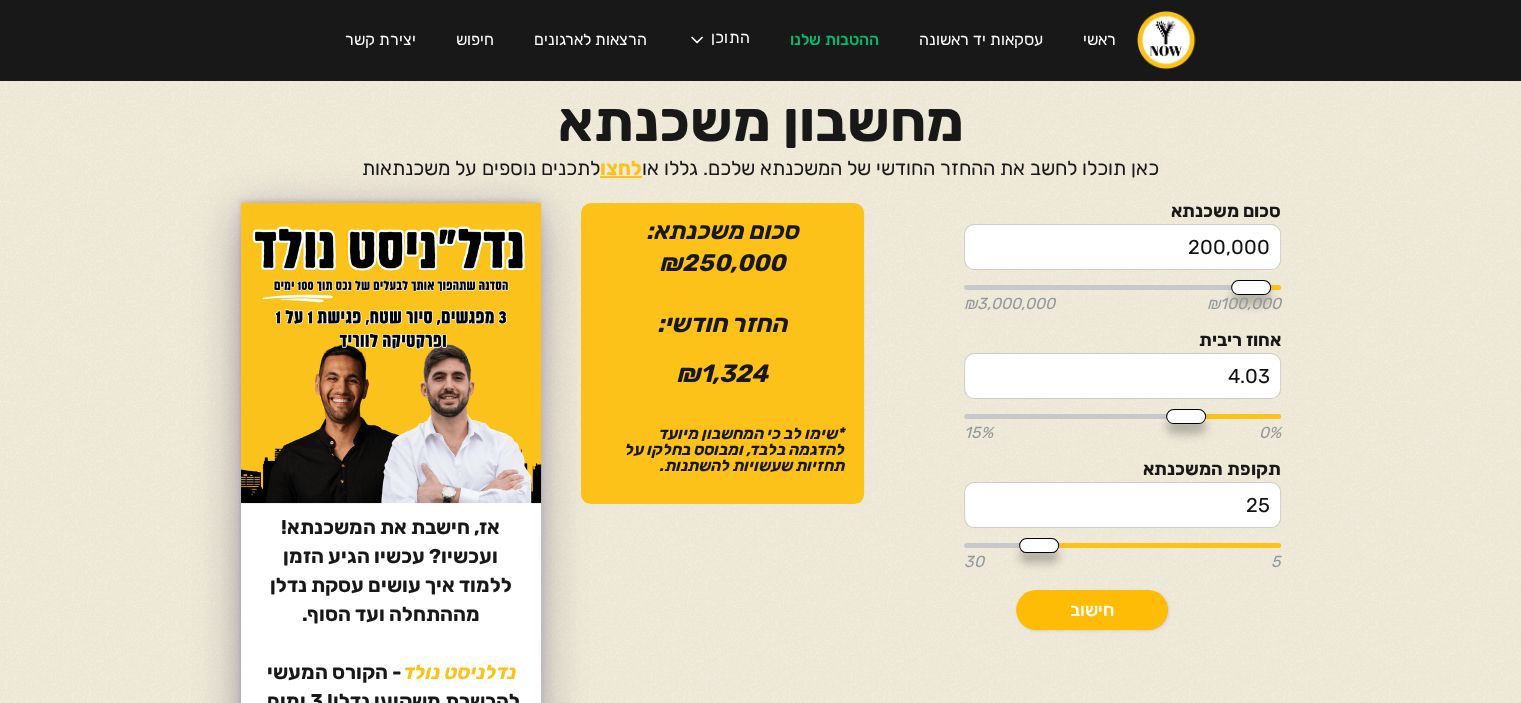 click on "חישוב" at bounding box center (1092, 610) 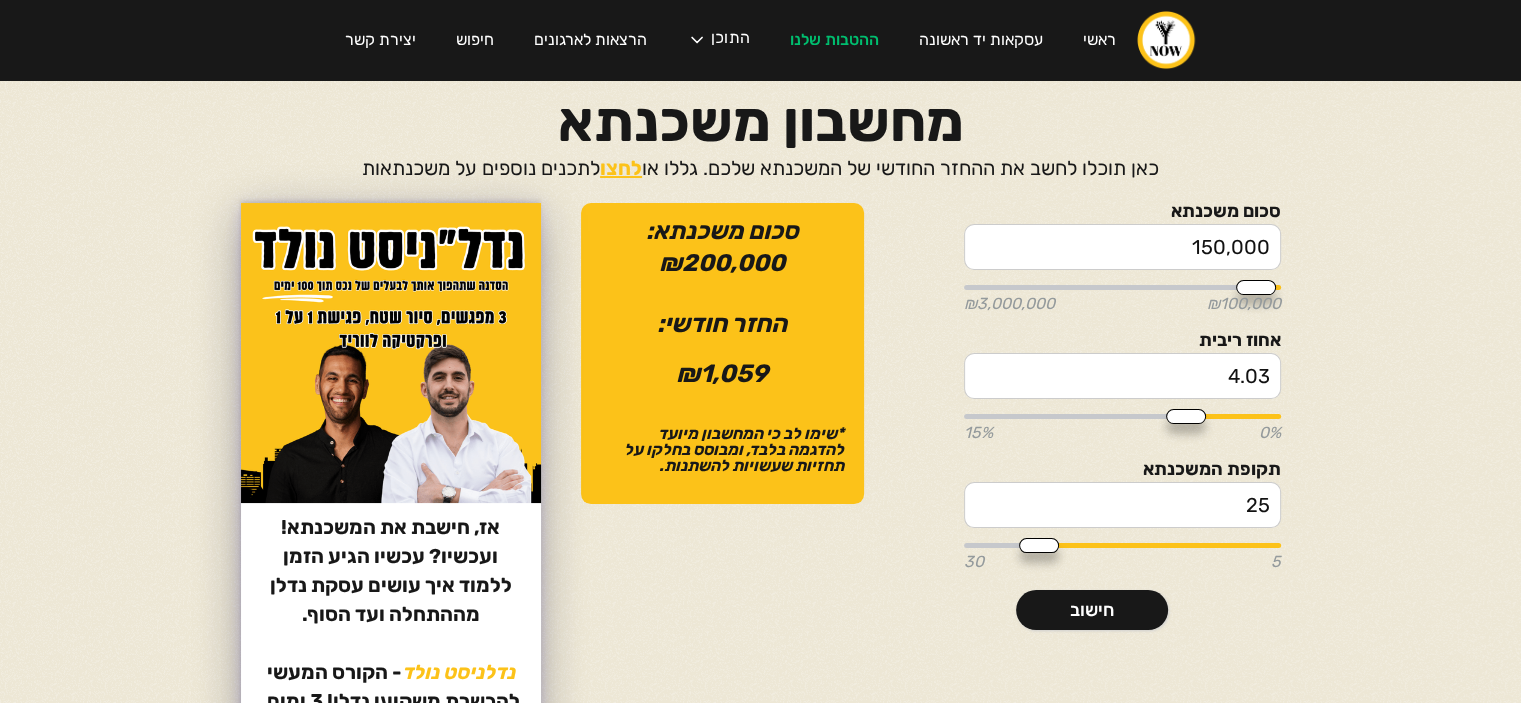 type on "150000" 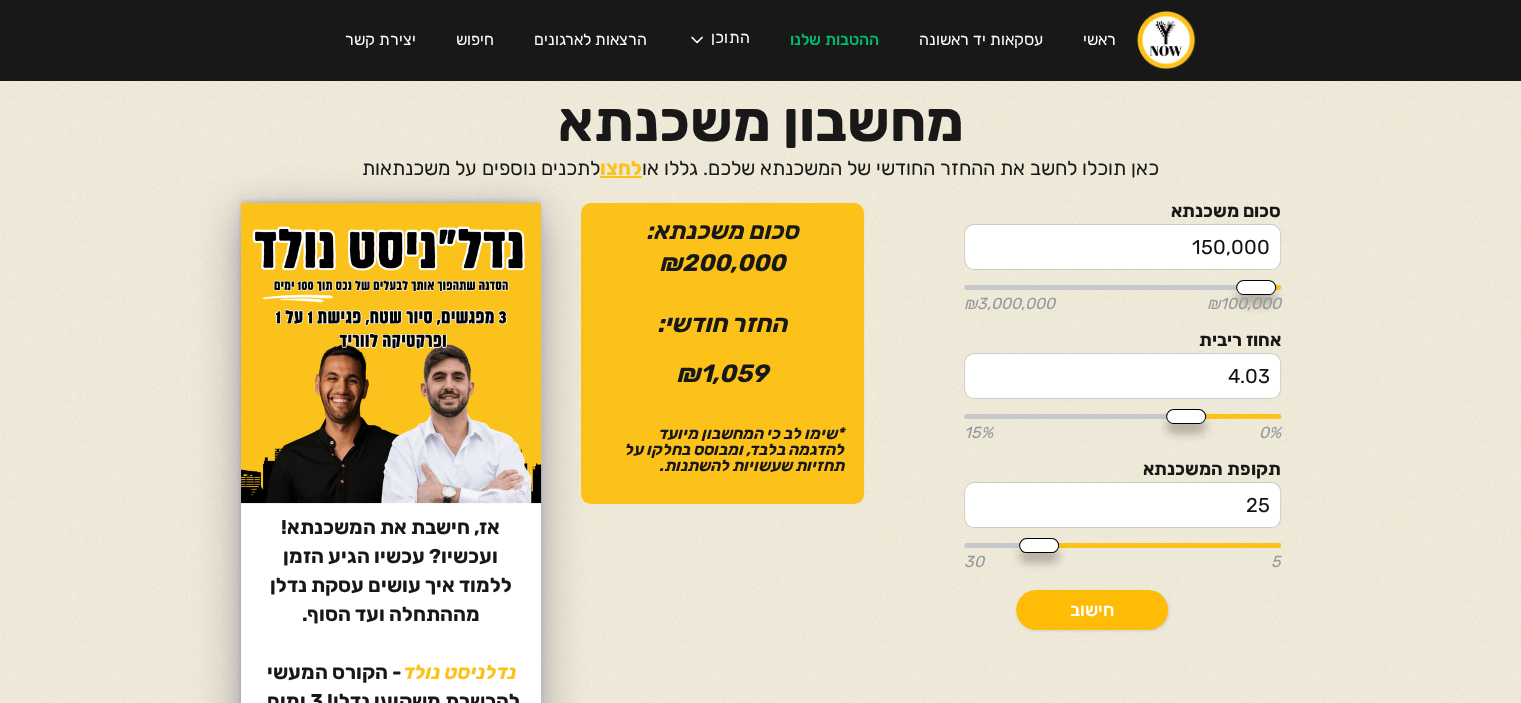 click on "חישוב" at bounding box center (1092, 610) 